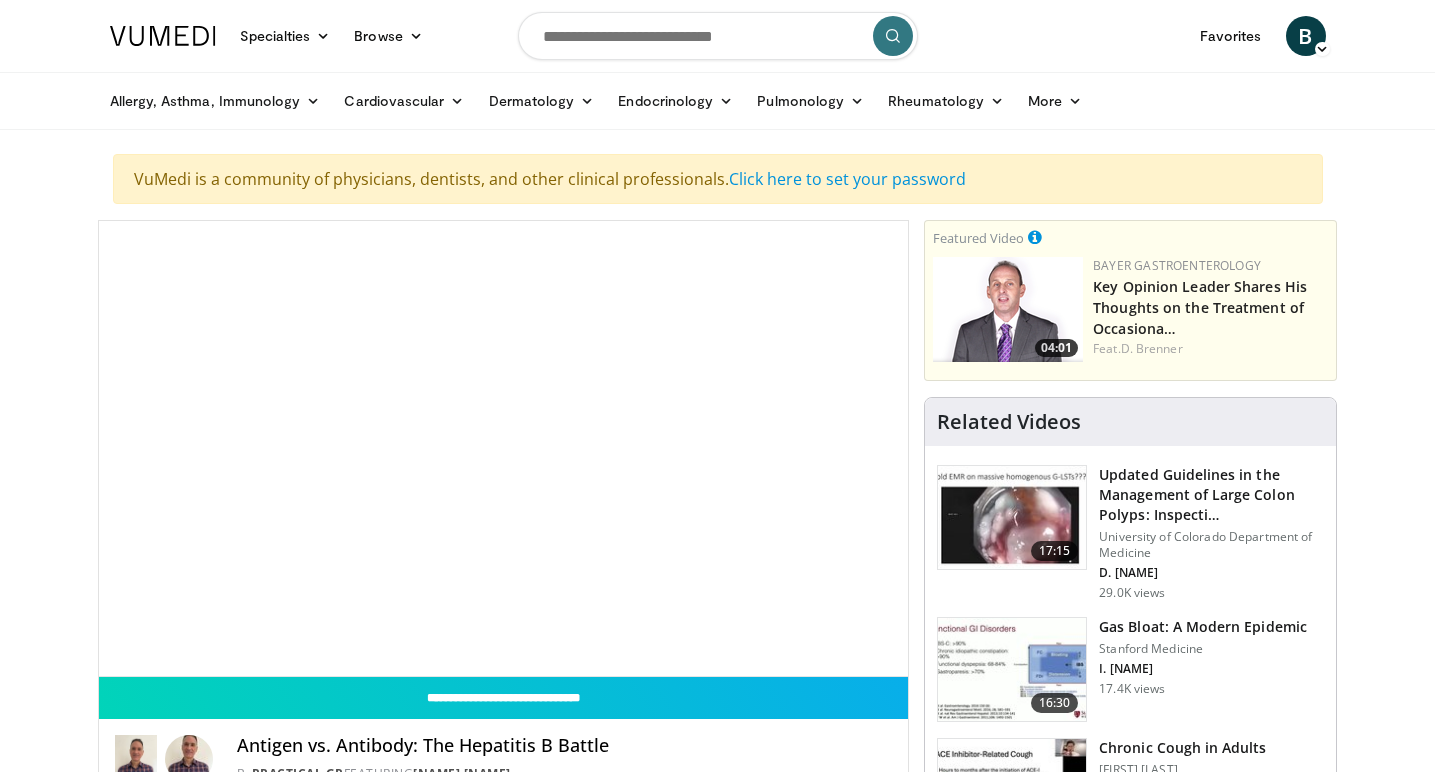 scroll, scrollTop: 0, scrollLeft: 0, axis: both 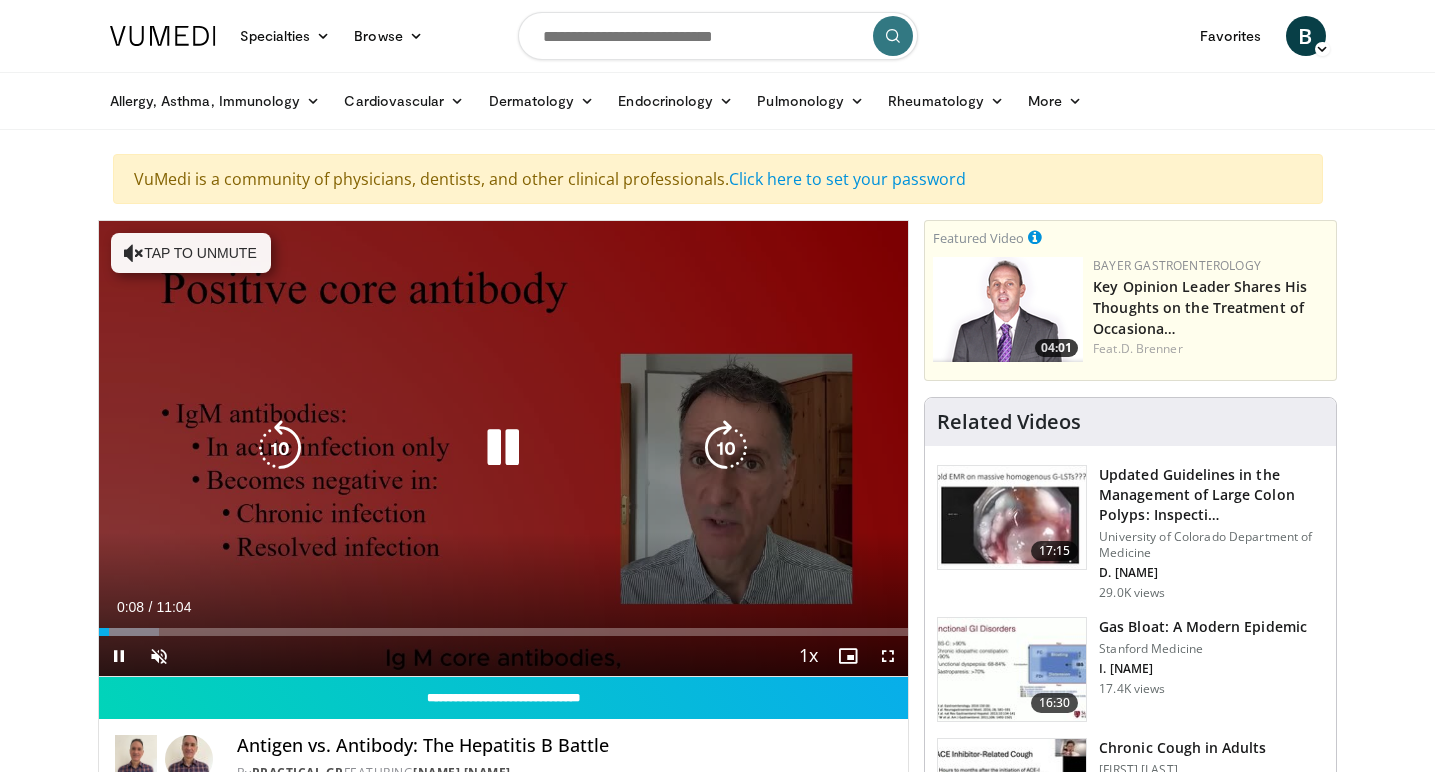 click at bounding box center (503, 448) 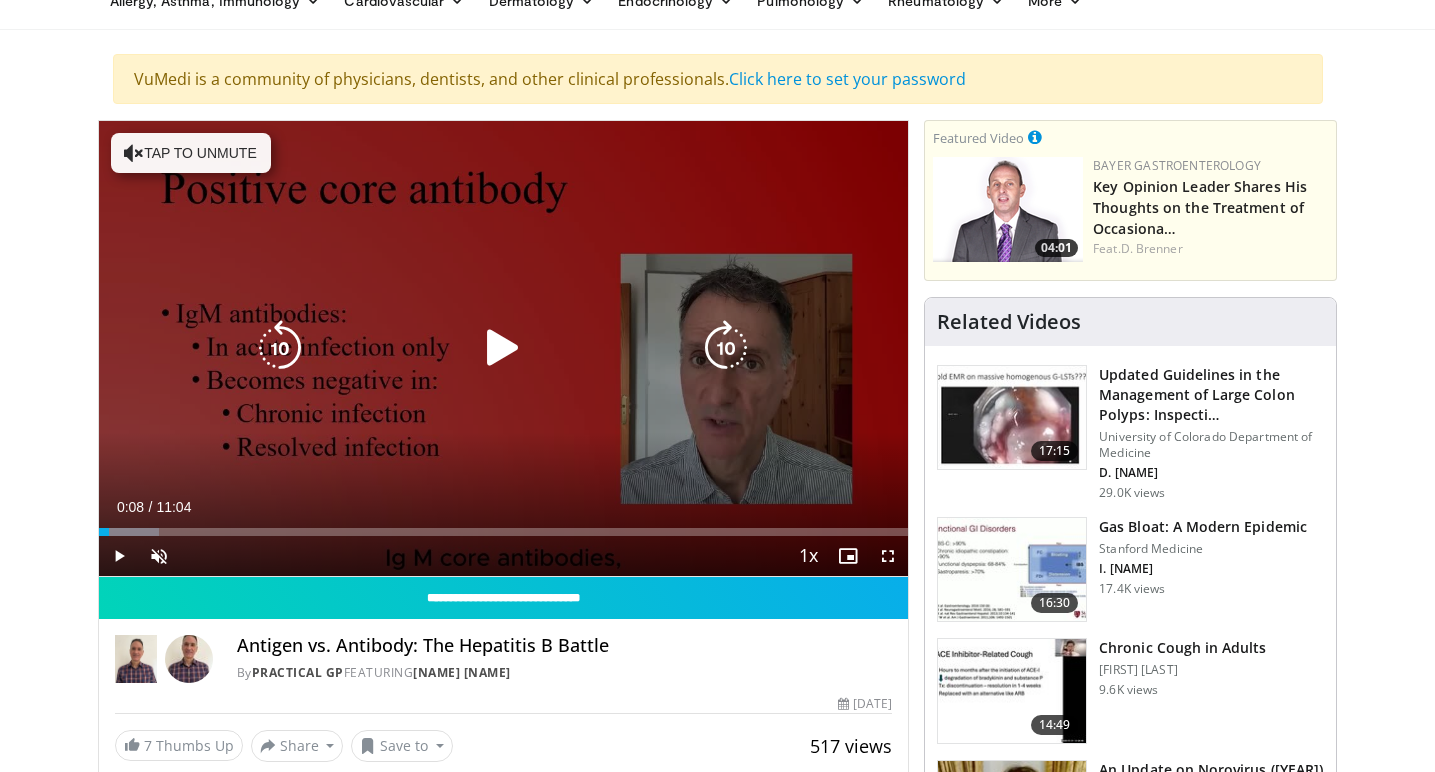 scroll, scrollTop: 102, scrollLeft: 0, axis: vertical 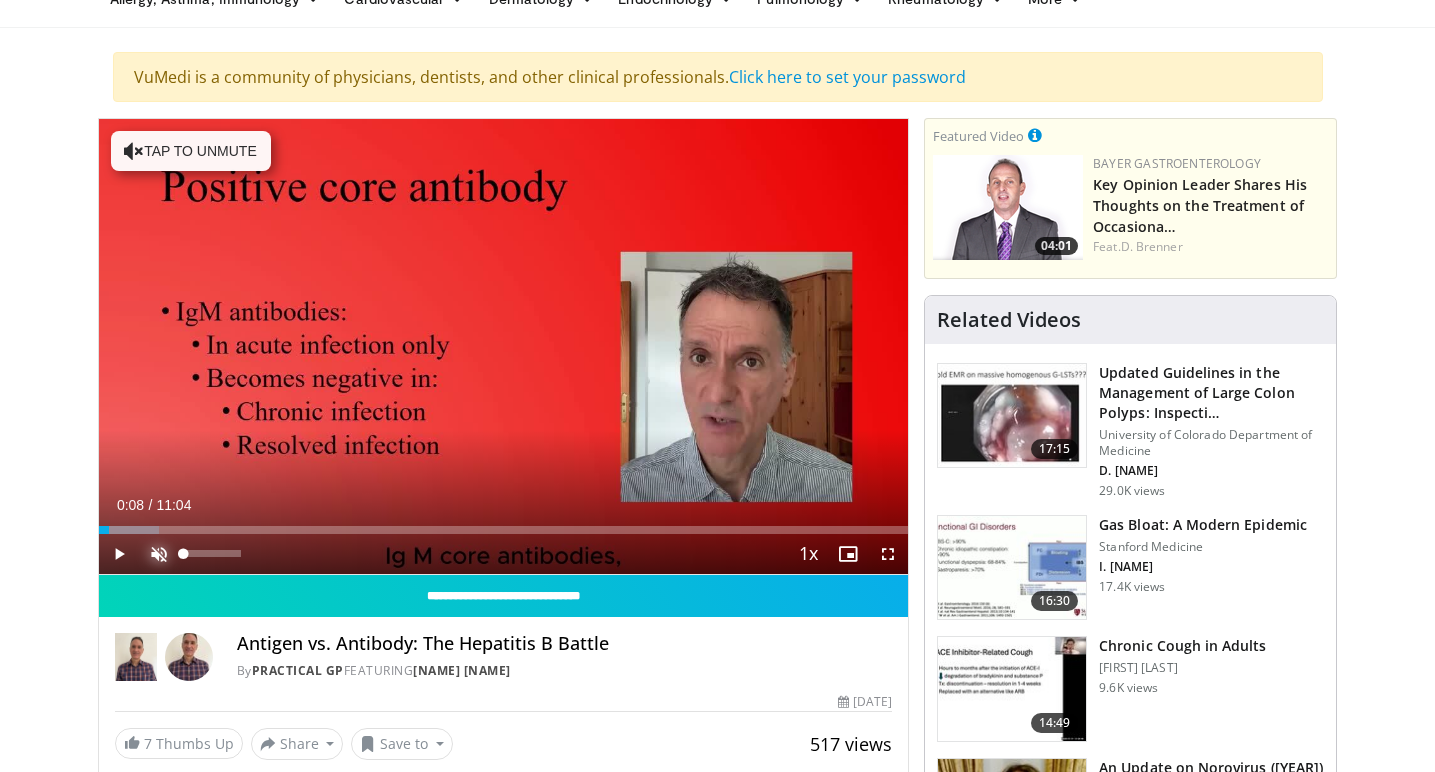 click at bounding box center (159, 554) 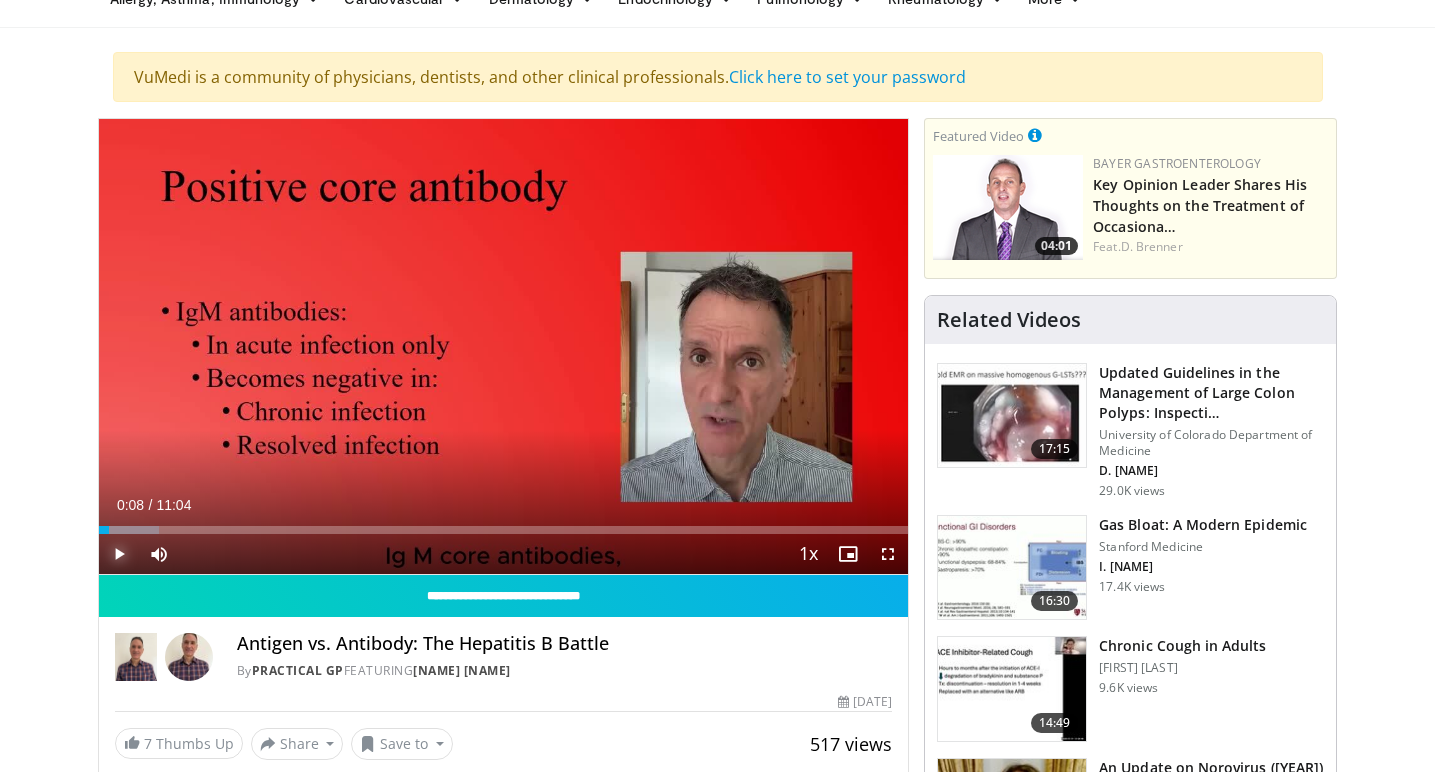 click at bounding box center (119, 554) 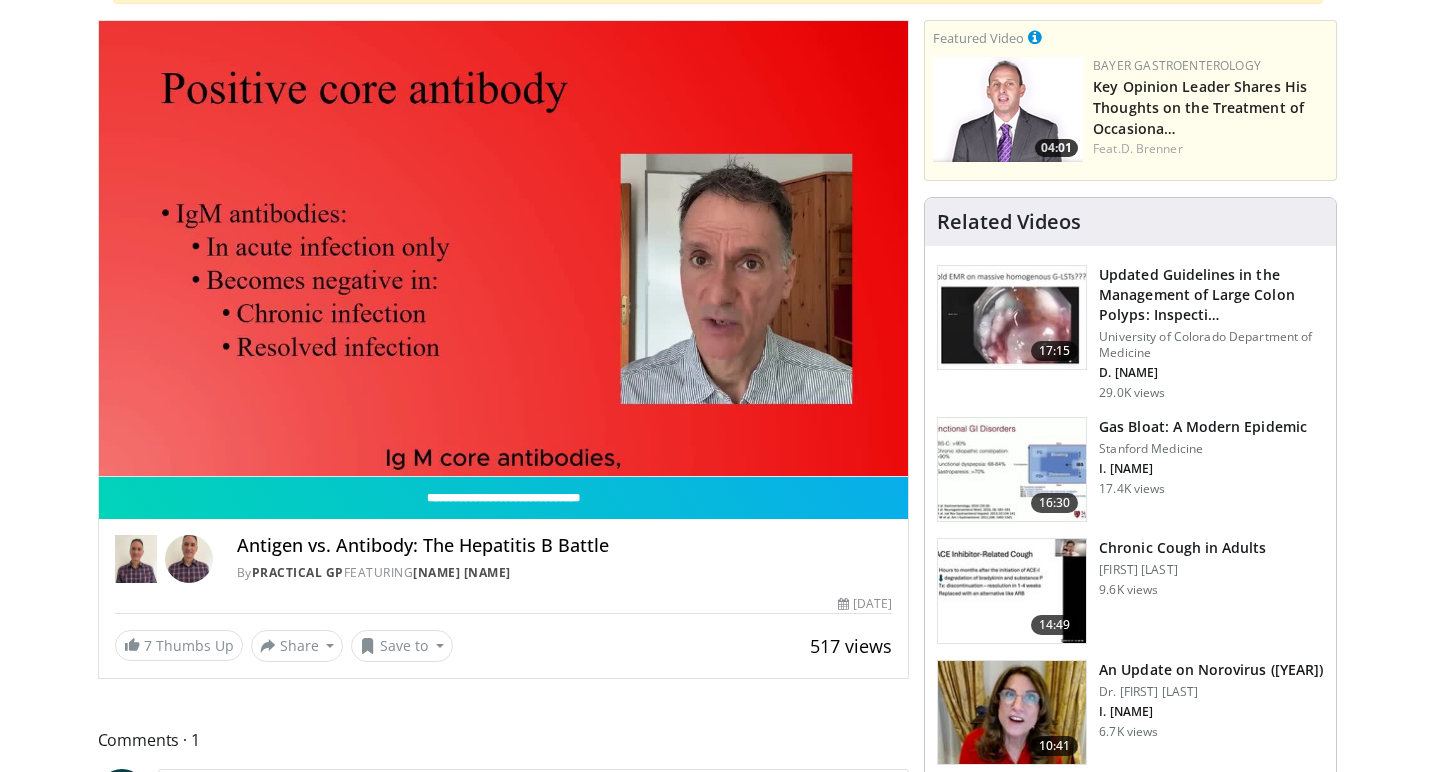 scroll, scrollTop: 199, scrollLeft: 0, axis: vertical 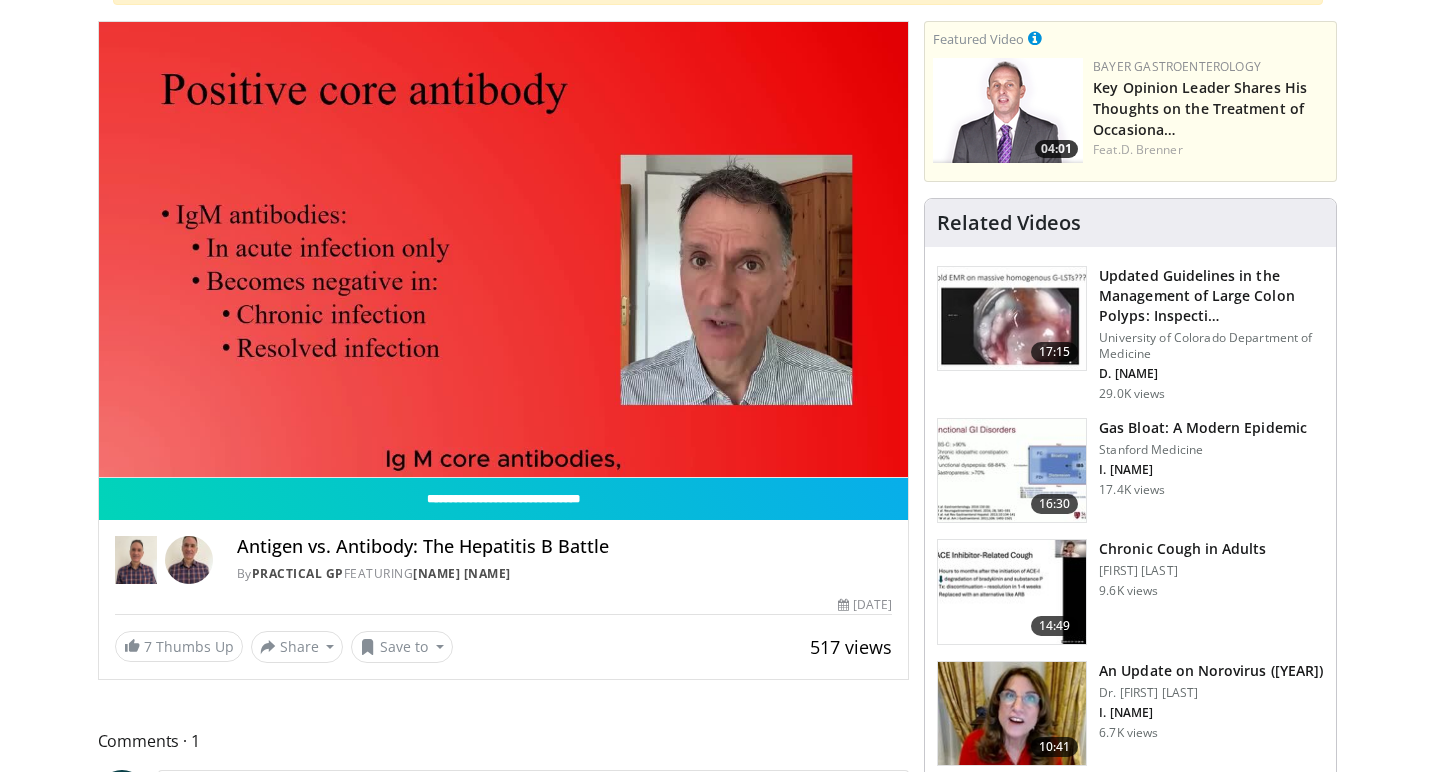 click on "7
Thumbs Up
Share Antigen vs. Antibody: The...
×
Enter one or more e-mail addresses, each in a new line
Message
Send
Close
Share
E-mail
Tweet
Share
Save to
Add to Favorites
New Playlist
New Playlist
×
Title
Description ****" at bounding box center (504, 647) 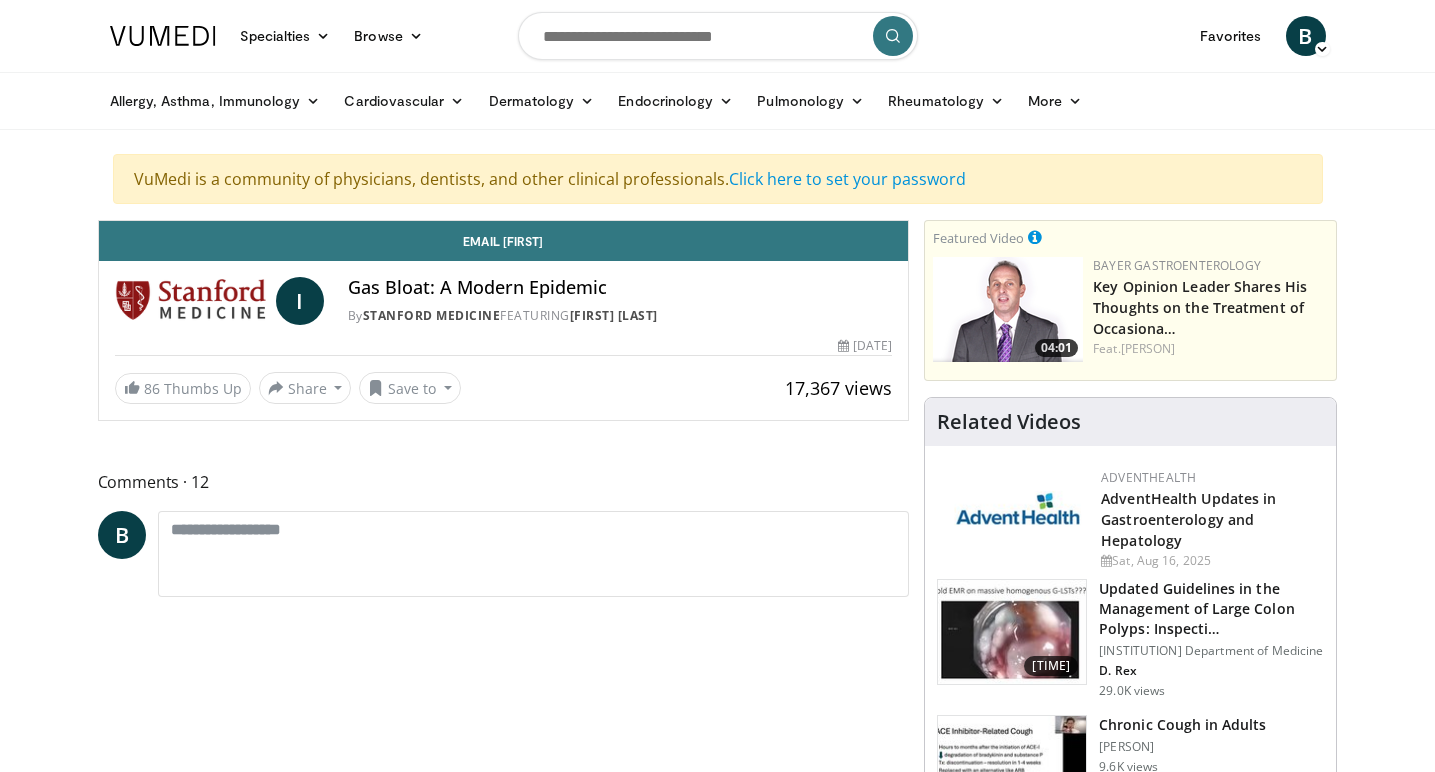 scroll, scrollTop: 0, scrollLeft: 0, axis: both 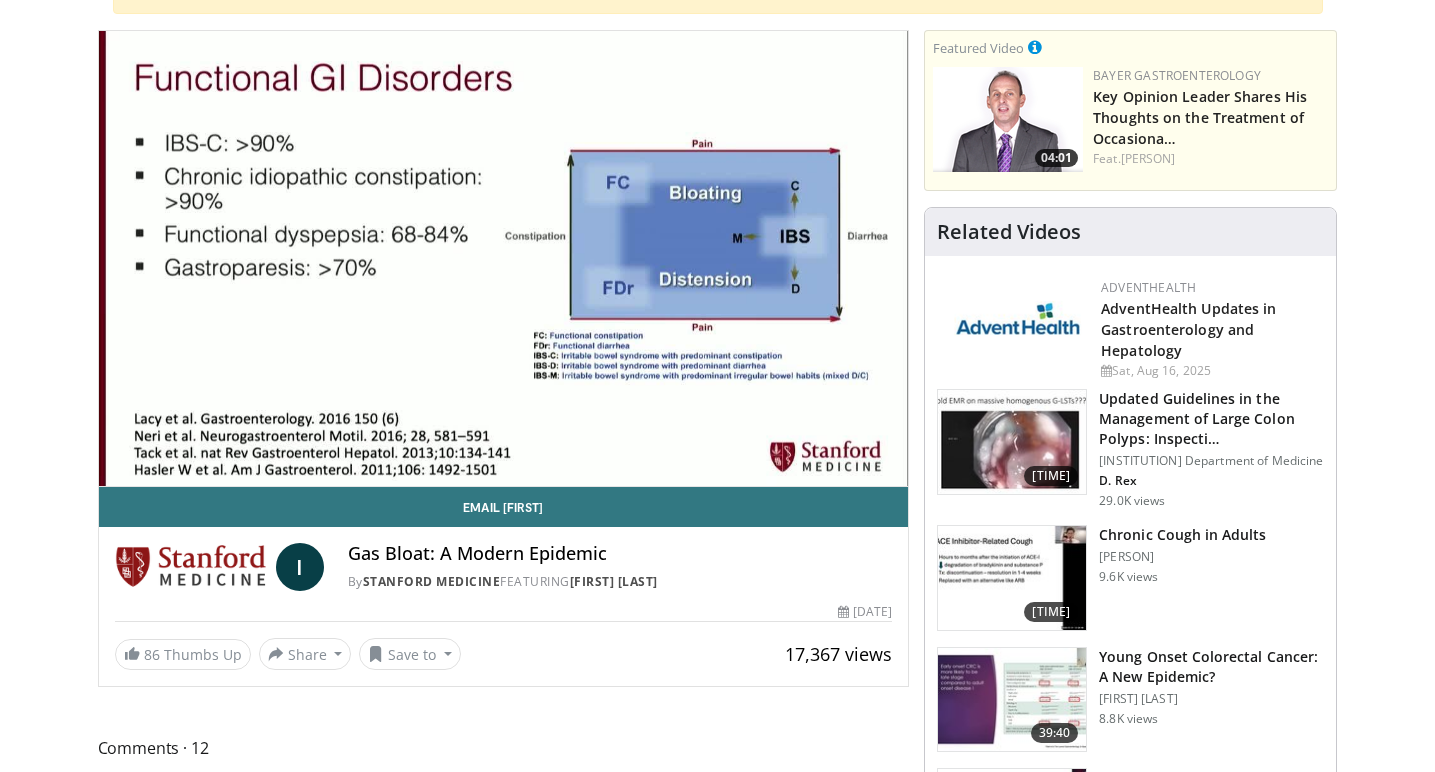 click on "**********" at bounding box center [504, 259] 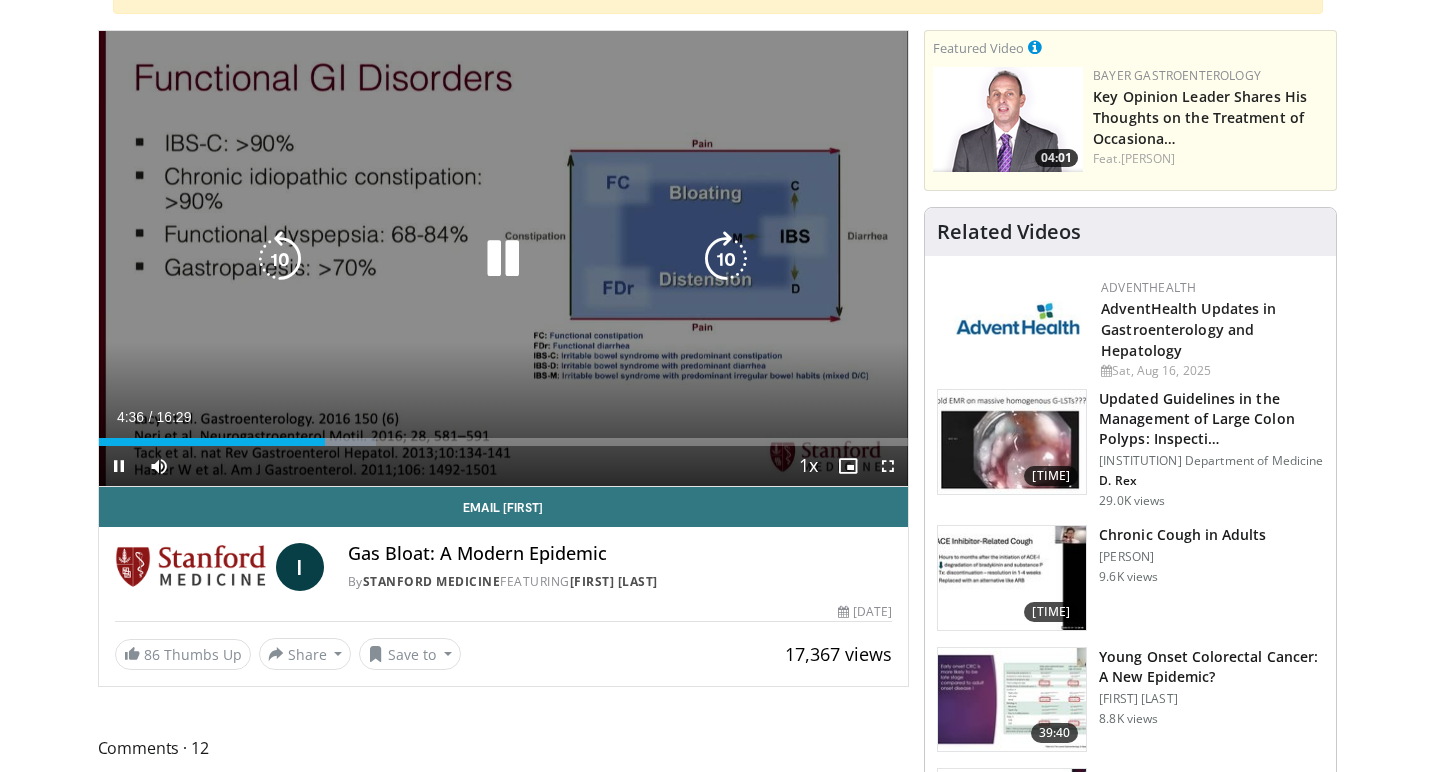 click on "10 seconds
Tap to unmute" at bounding box center (504, 258) 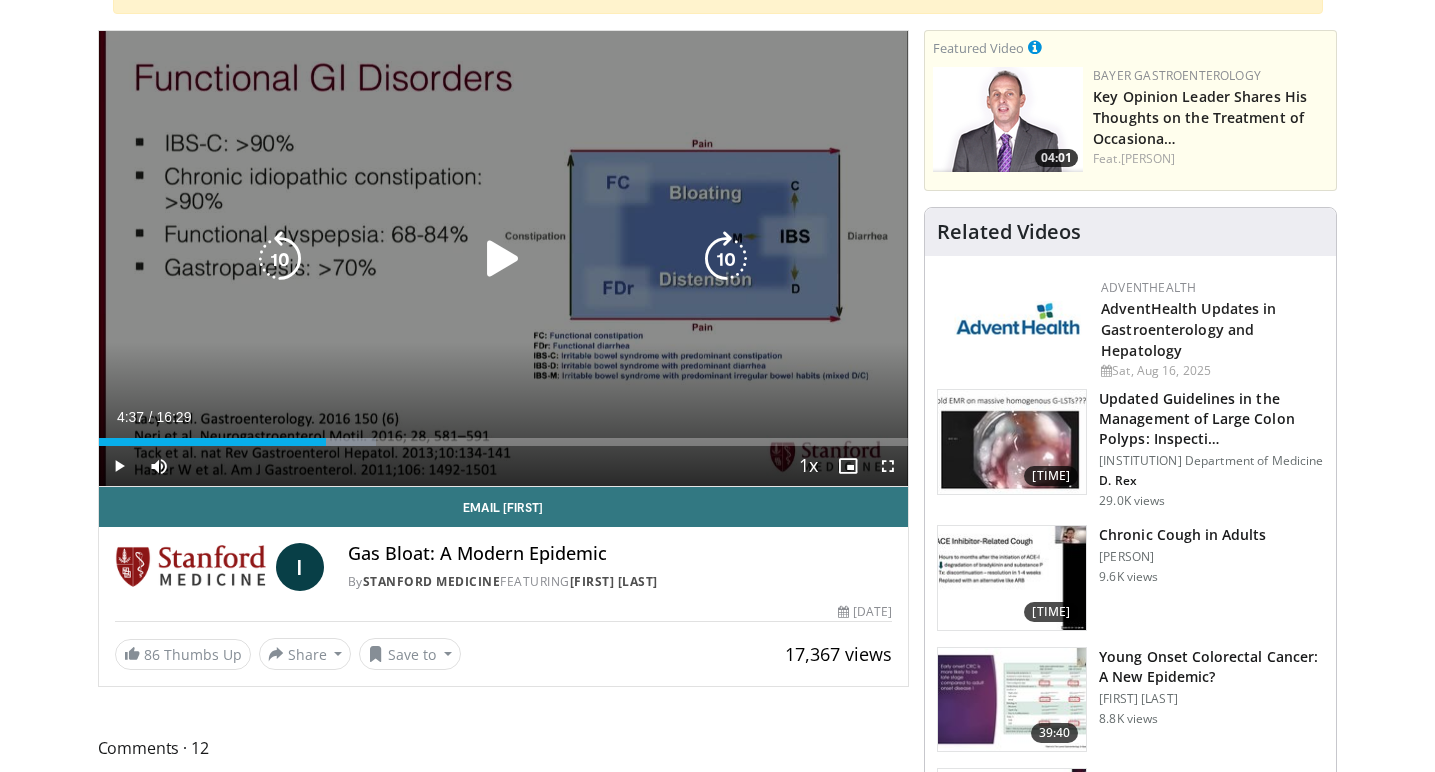 scroll, scrollTop: 0, scrollLeft: 0, axis: both 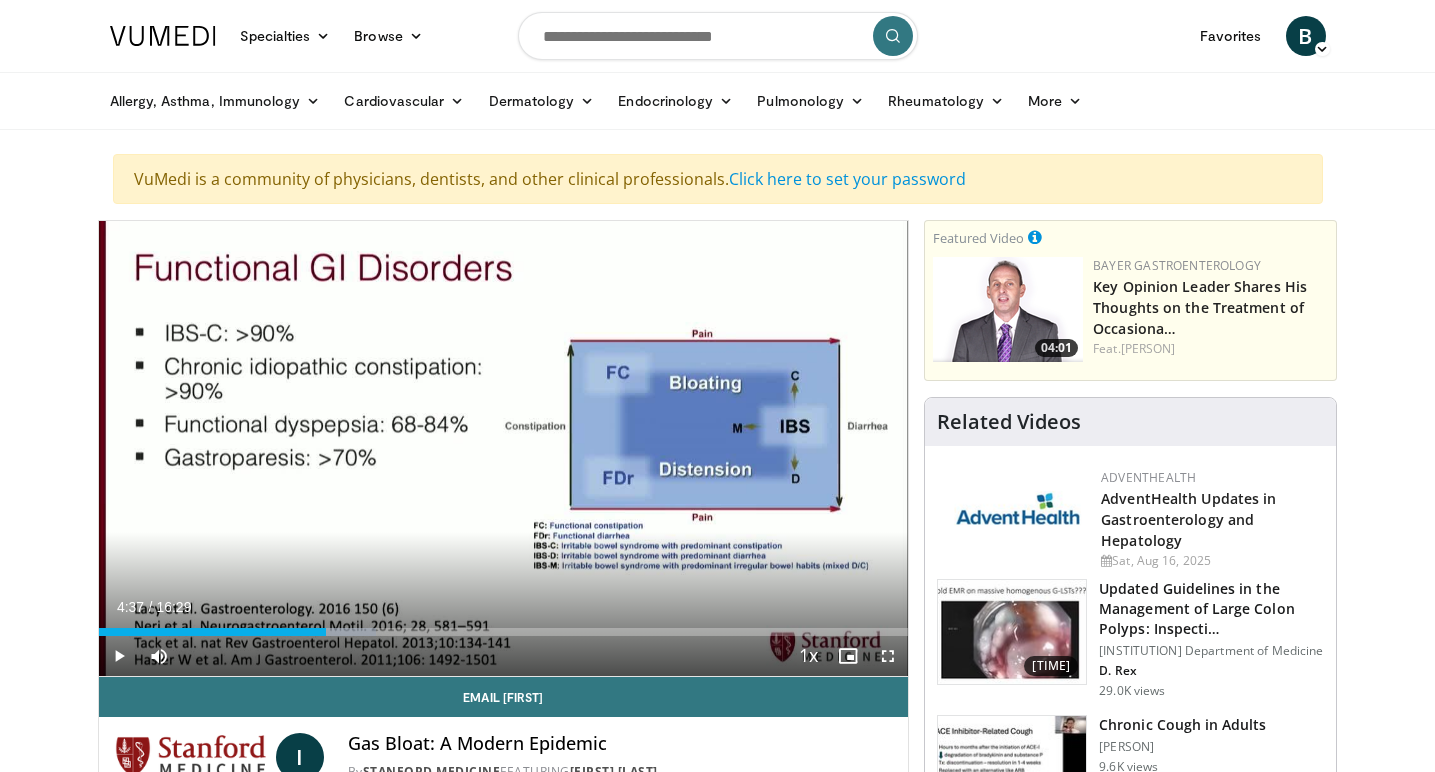 click on "Specialties
Adult & Family Medicine
Allergy, Asthma, Immunology
Anesthesiology
Cardiology
Dental
Dermatology
Endocrinology
Gastroenterology & Hepatology
General Surgery
Hematology & Oncology
Infectious Disease
Nephrology
Neurology
Neurosurgery
Obstetrics & Gynecology
Ophthalmology
Oral Maxillofacial
Orthopaedics
Otolaryngology
Pediatrics
Plastic Surgery
Podiatry
Psychiatry
Pulmonology
Radiation Oncology
Radiology
Rheumatology
Urology
Browse
B" at bounding box center [717, 65] 